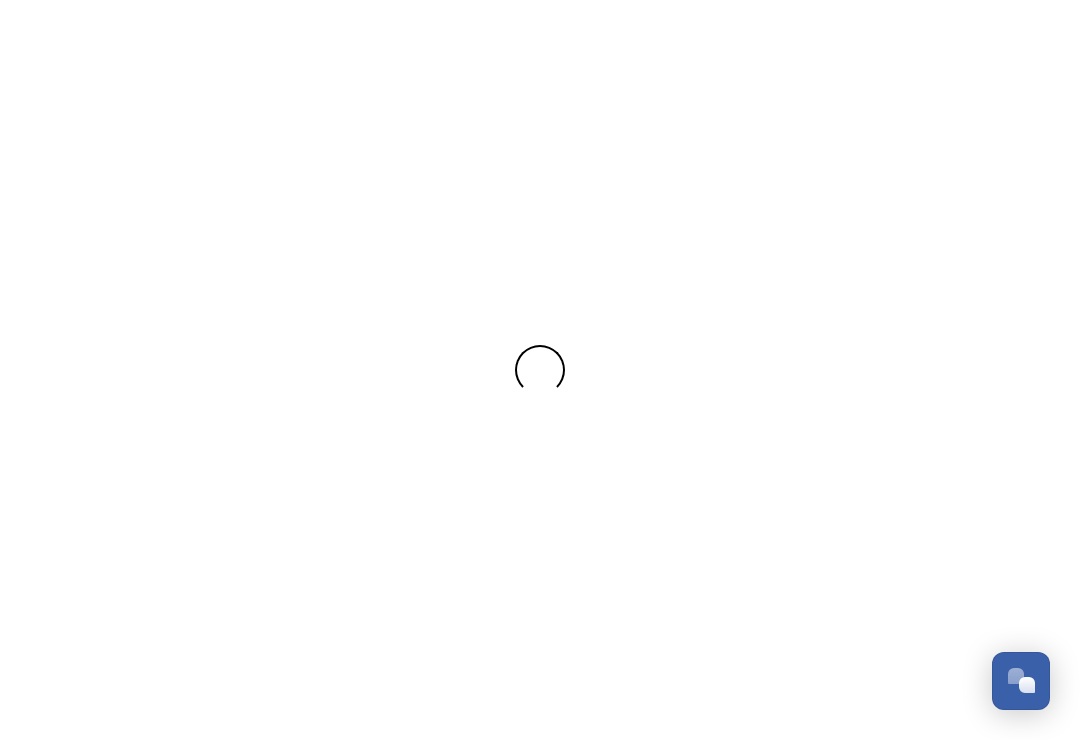 scroll, scrollTop: 0, scrollLeft: 0, axis: both 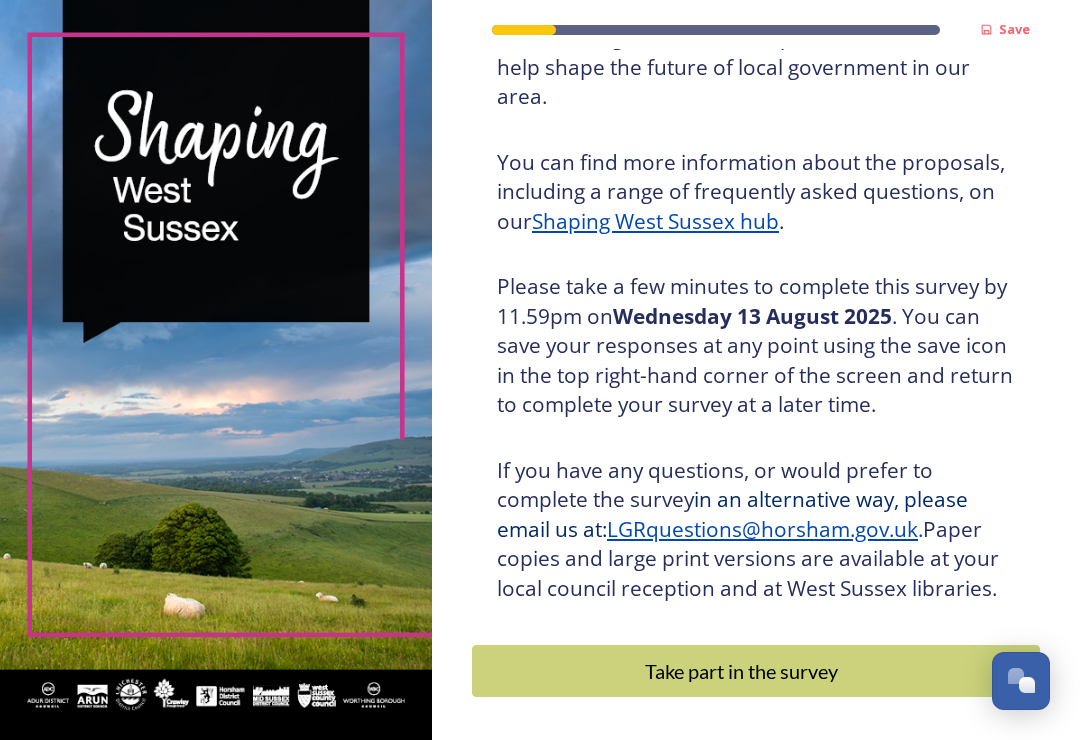 click on "Take part in the survey" at bounding box center [741, 671] 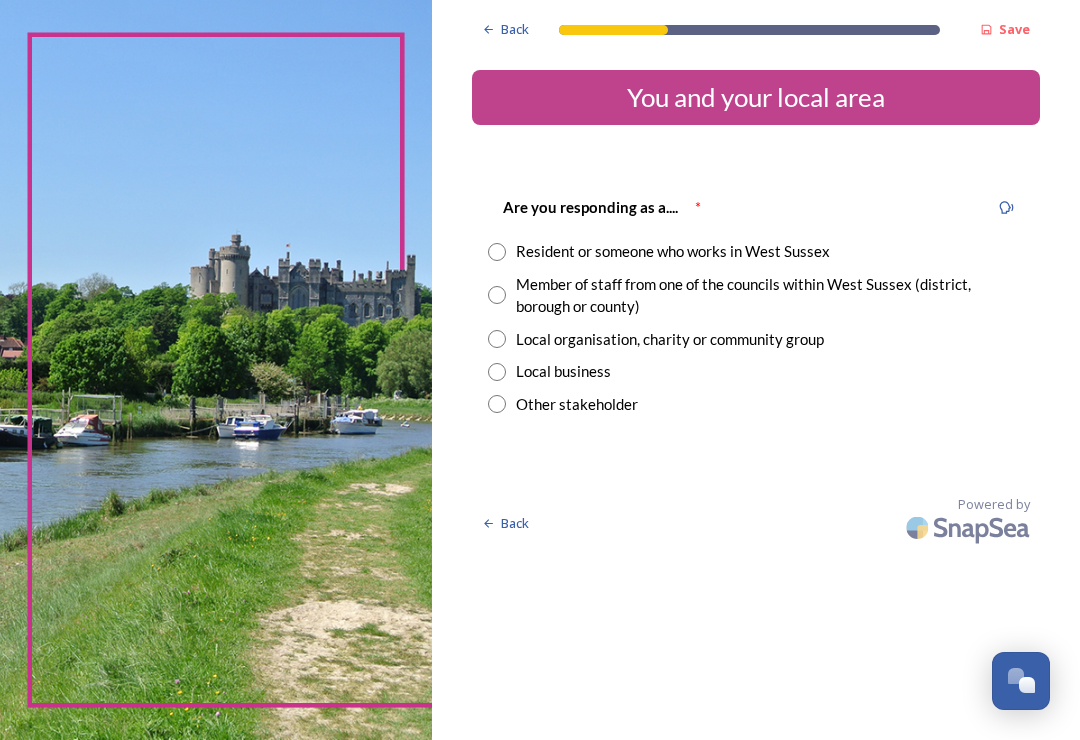 click at bounding box center (497, 252) 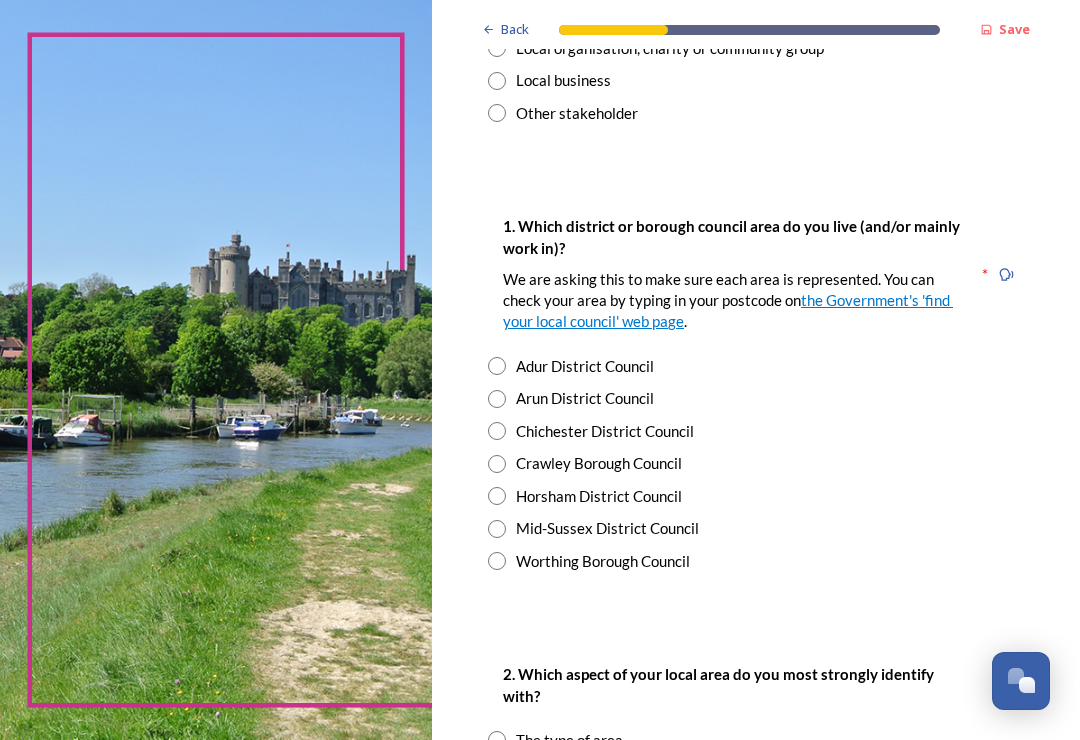 scroll, scrollTop: 292, scrollLeft: 0, axis: vertical 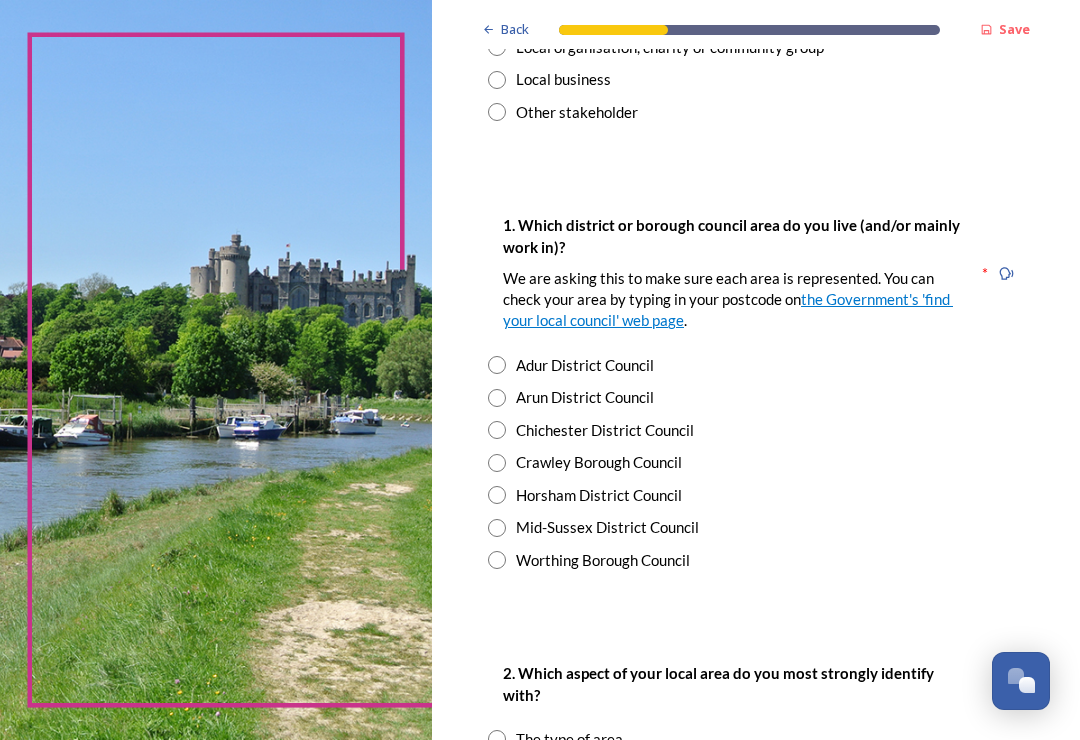 click at bounding box center [497, 495] 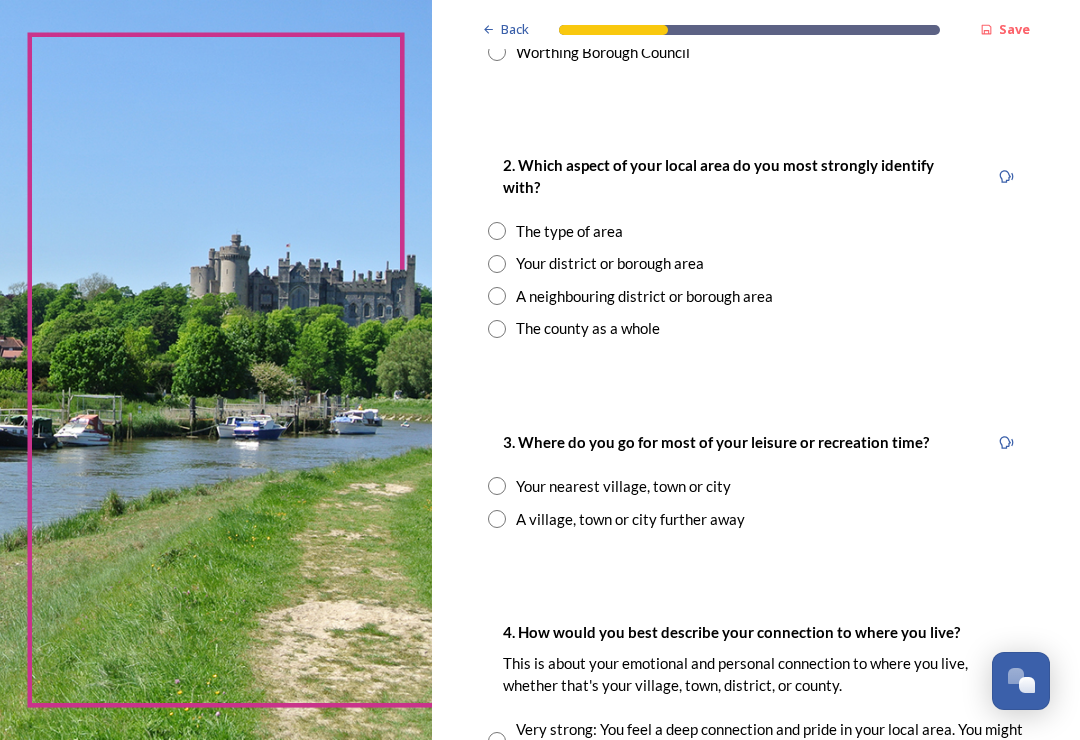 scroll, scrollTop: 801, scrollLeft: 0, axis: vertical 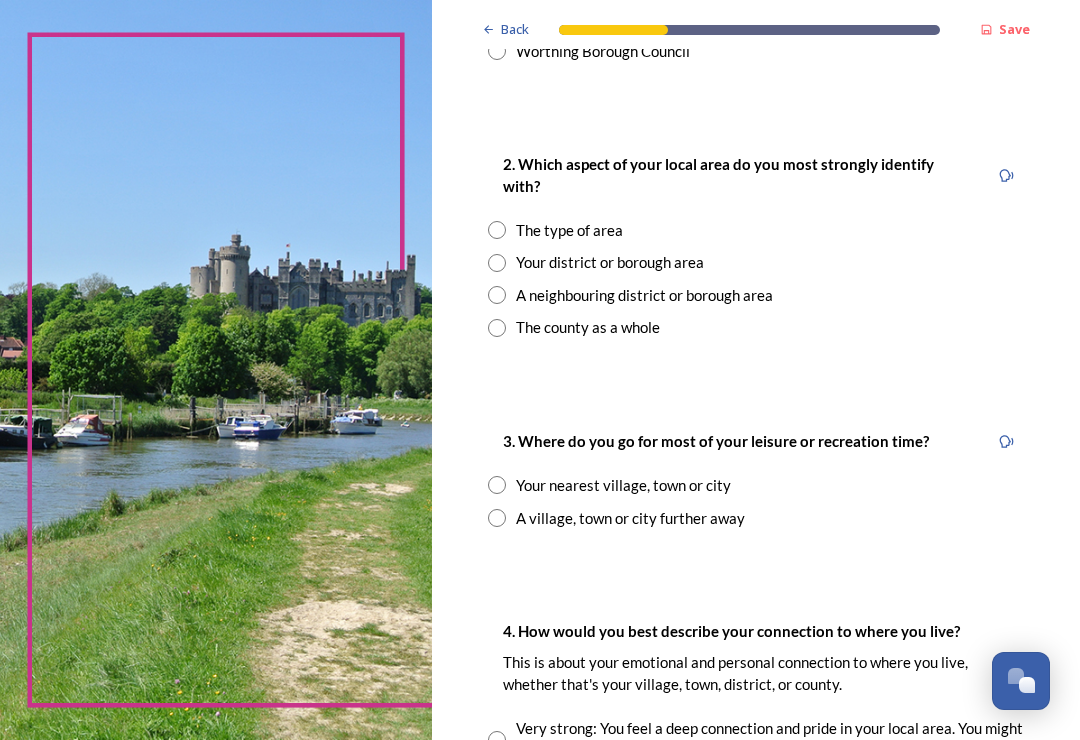 click at bounding box center (497, 263) 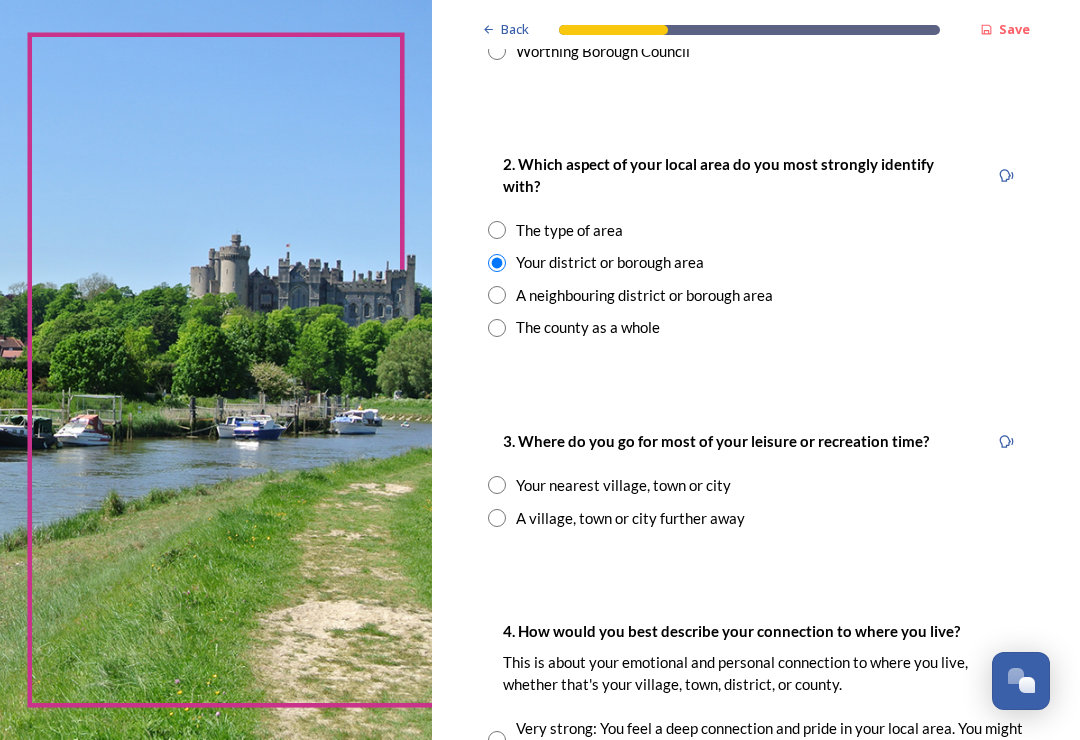 click at bounding box center [497, 518] 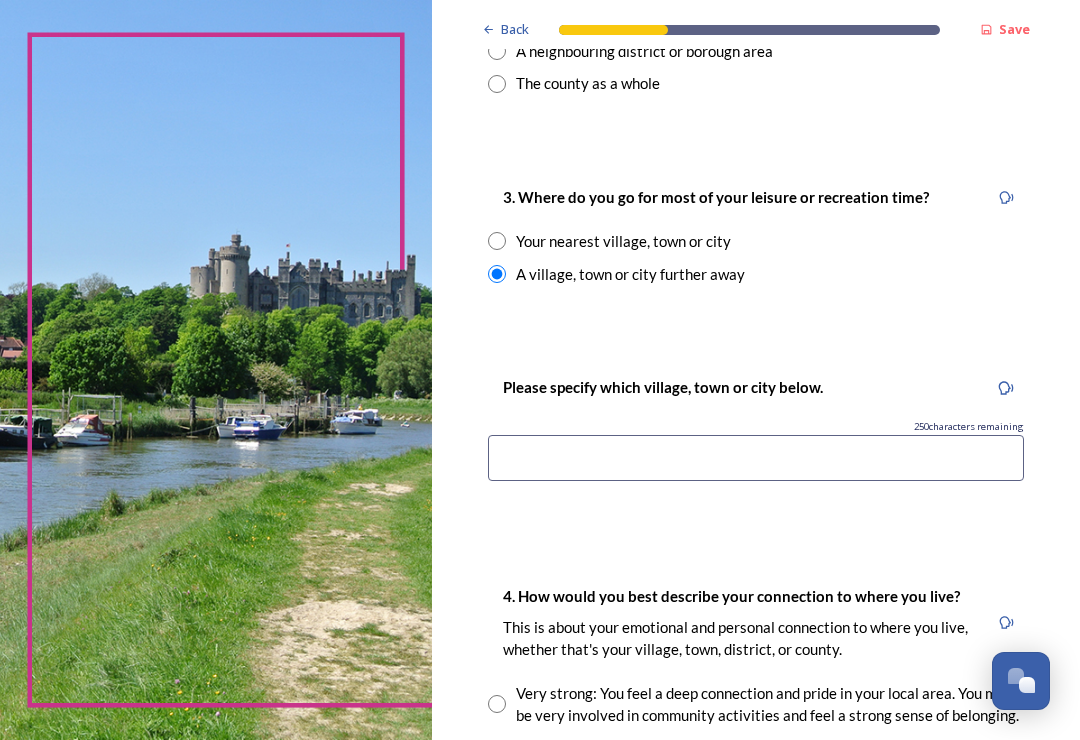 scroll, scrollTop: 1045, scrollLeft: 0, axis: vertical 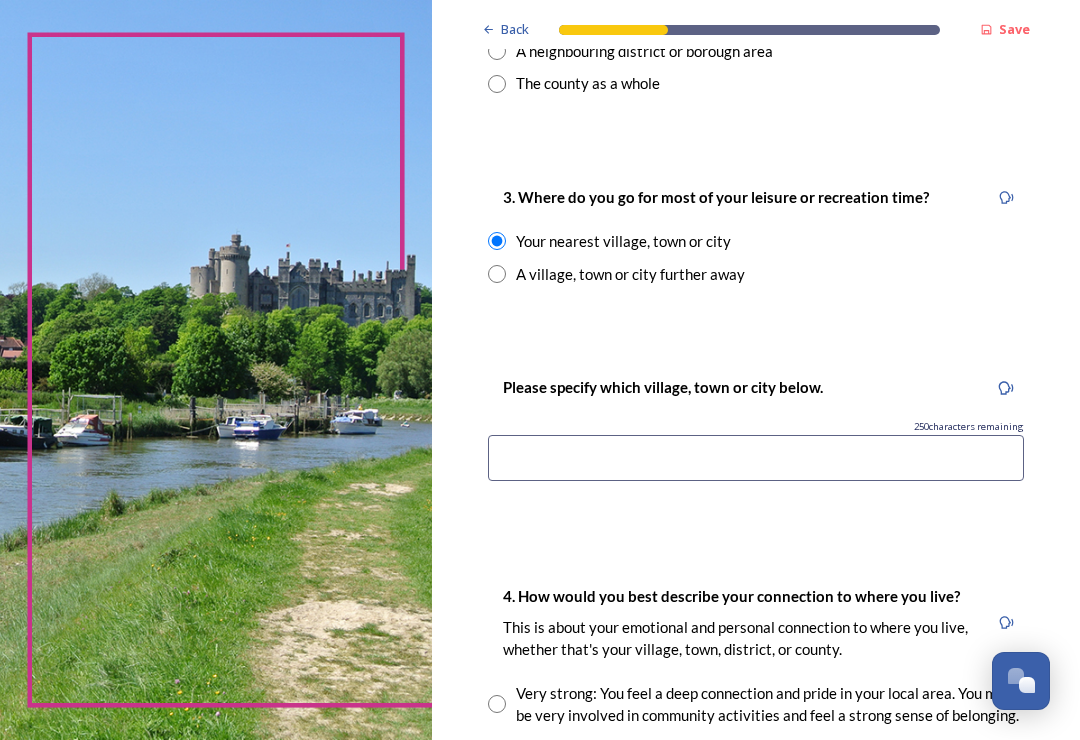 click at bounding box center [756, 458] 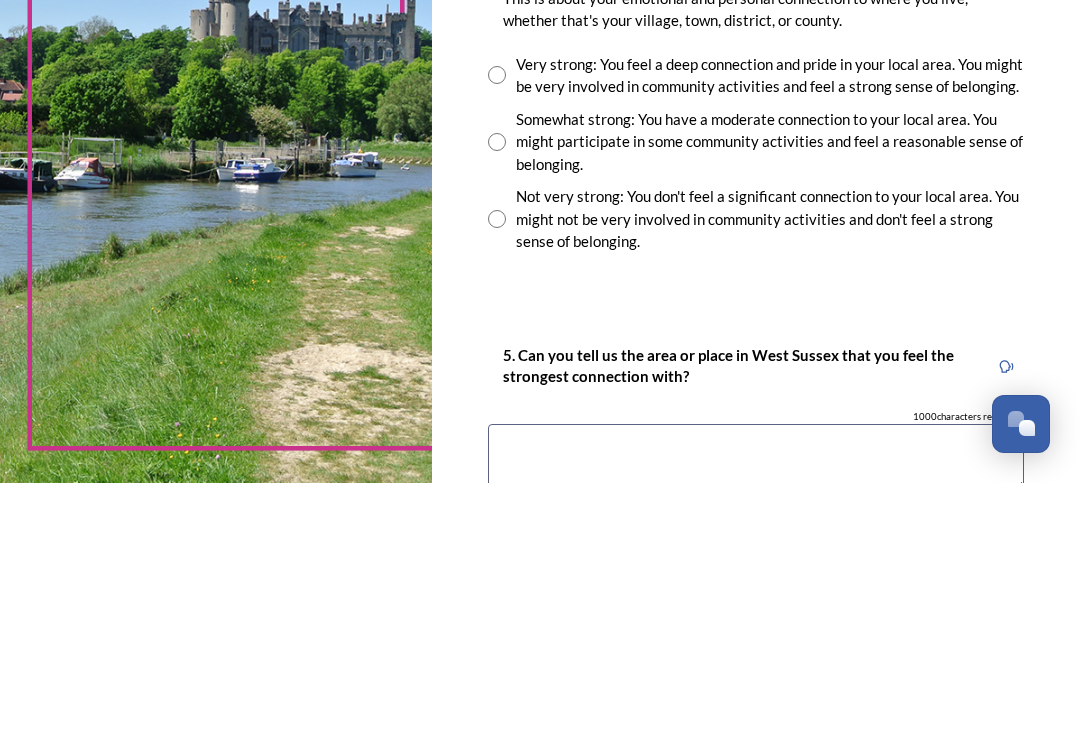 scroll, scrollTop: 1417, scrollLeft: 0, axis: vertical 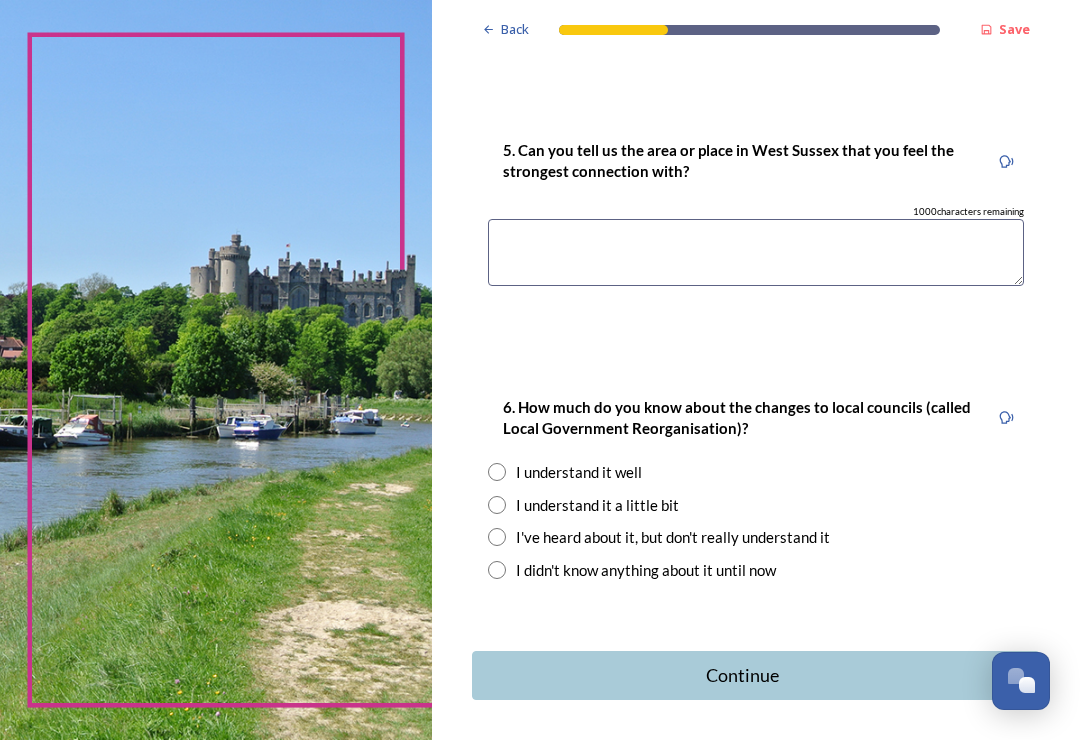 click at bounding box center (756, 252) 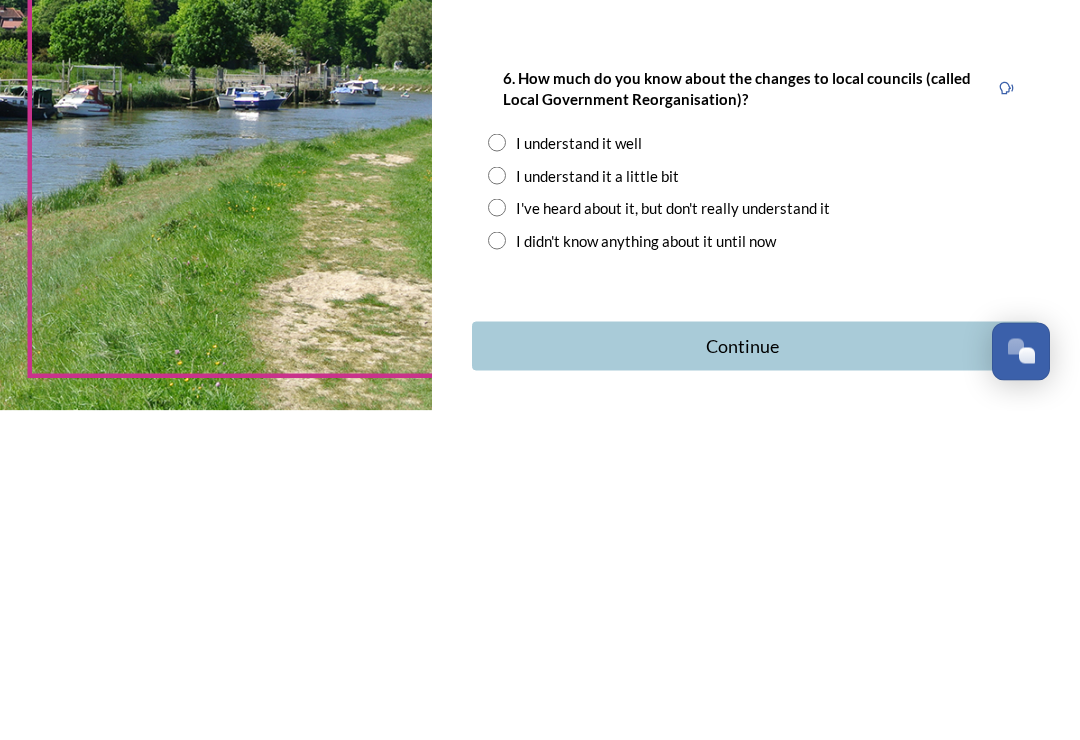 type on "West [CITY]" 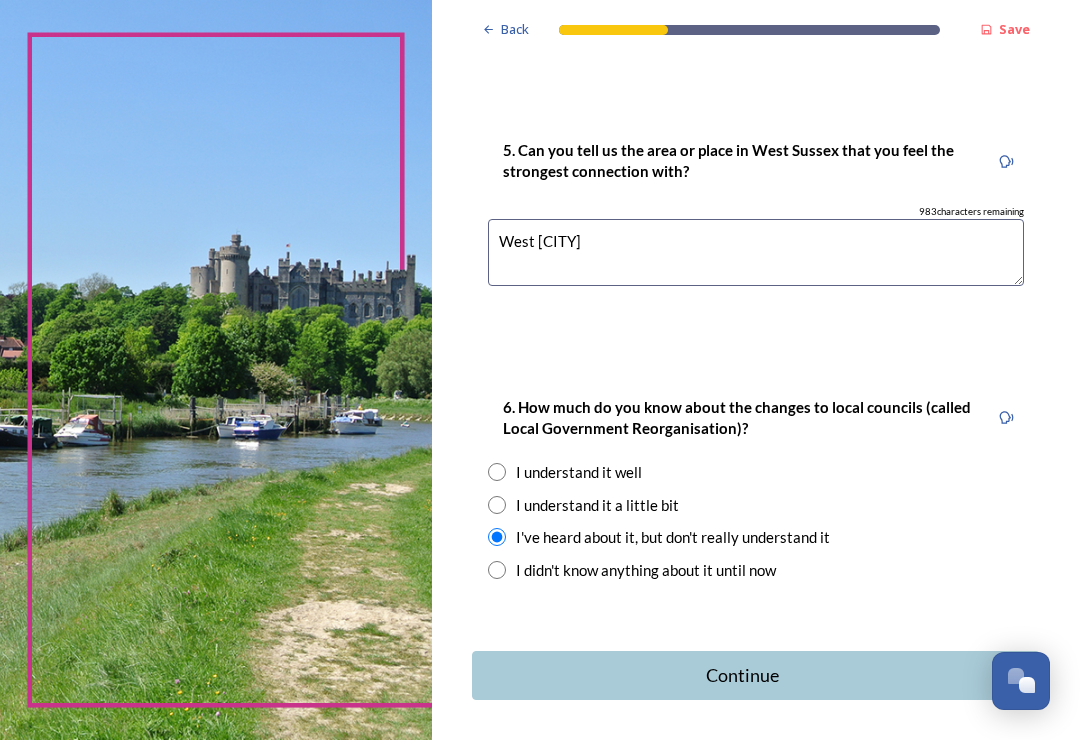 click on "Continue" at bounding box center [742, 675] 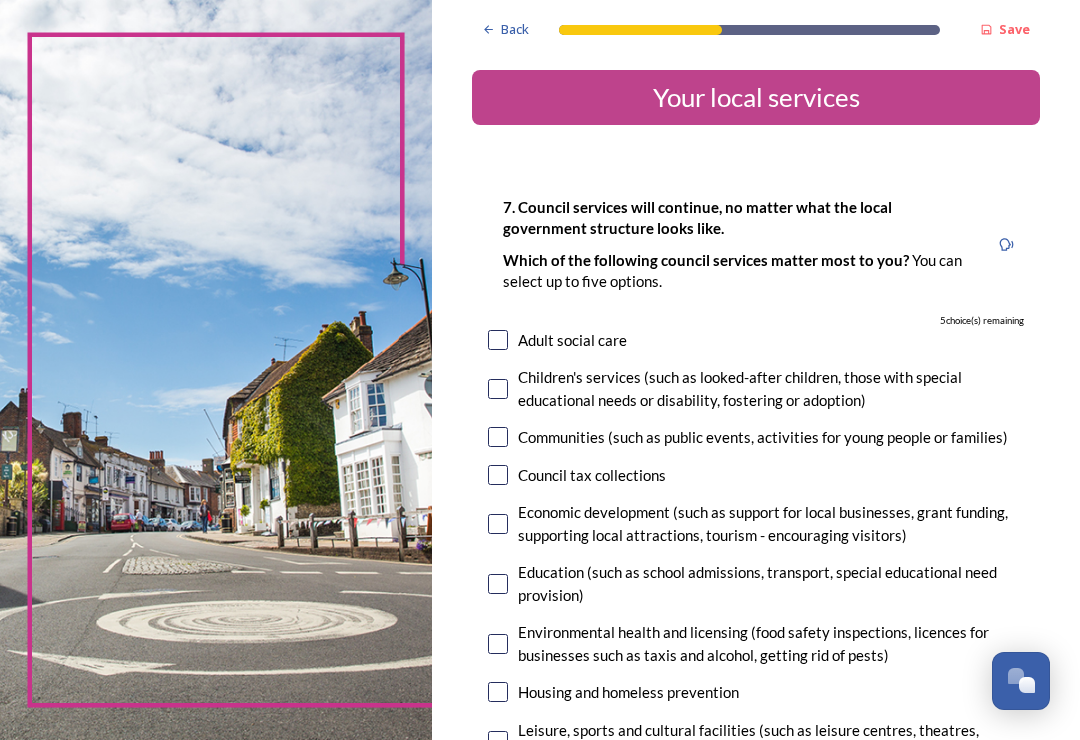 click at bounding box center (498, 475) 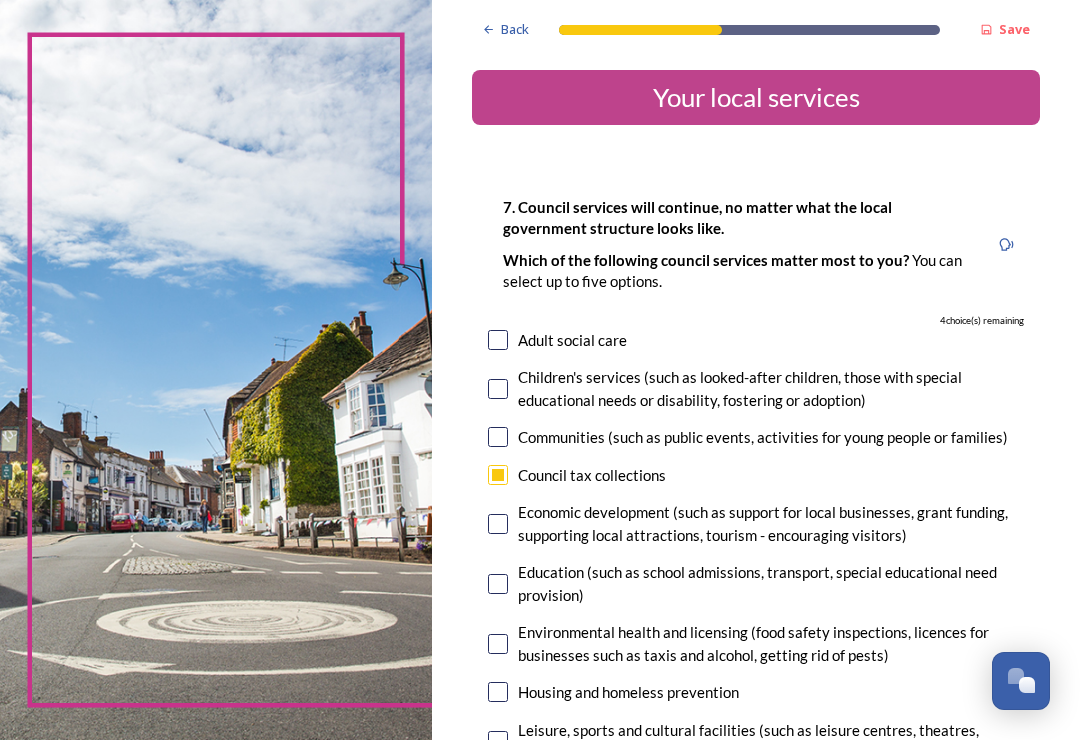 scroll, scrollTop: 0, scrollLeft: 0, axis: both 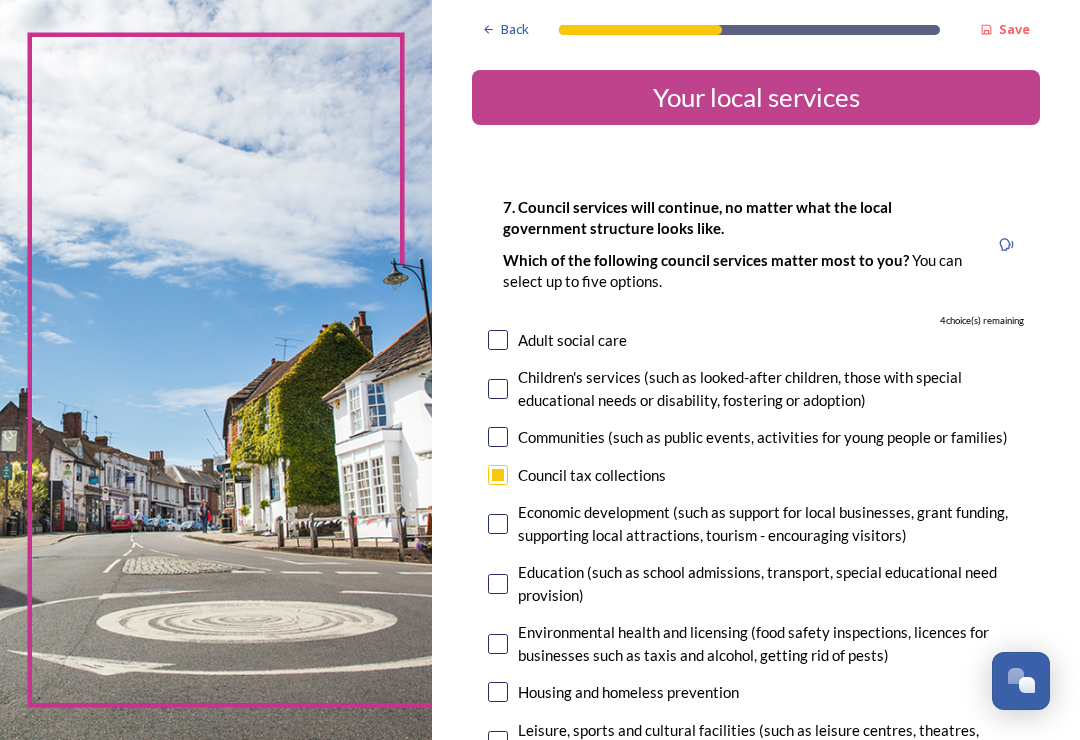 click at bounding box center (498, 524) 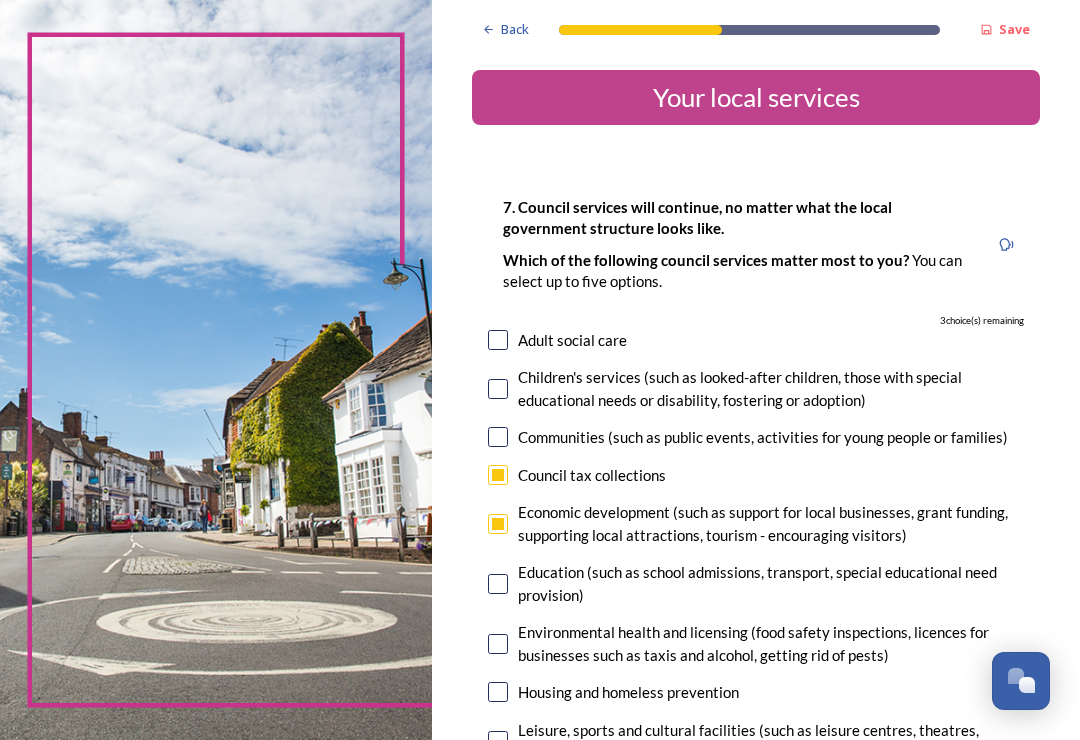 click at bounding box center [498, 644] 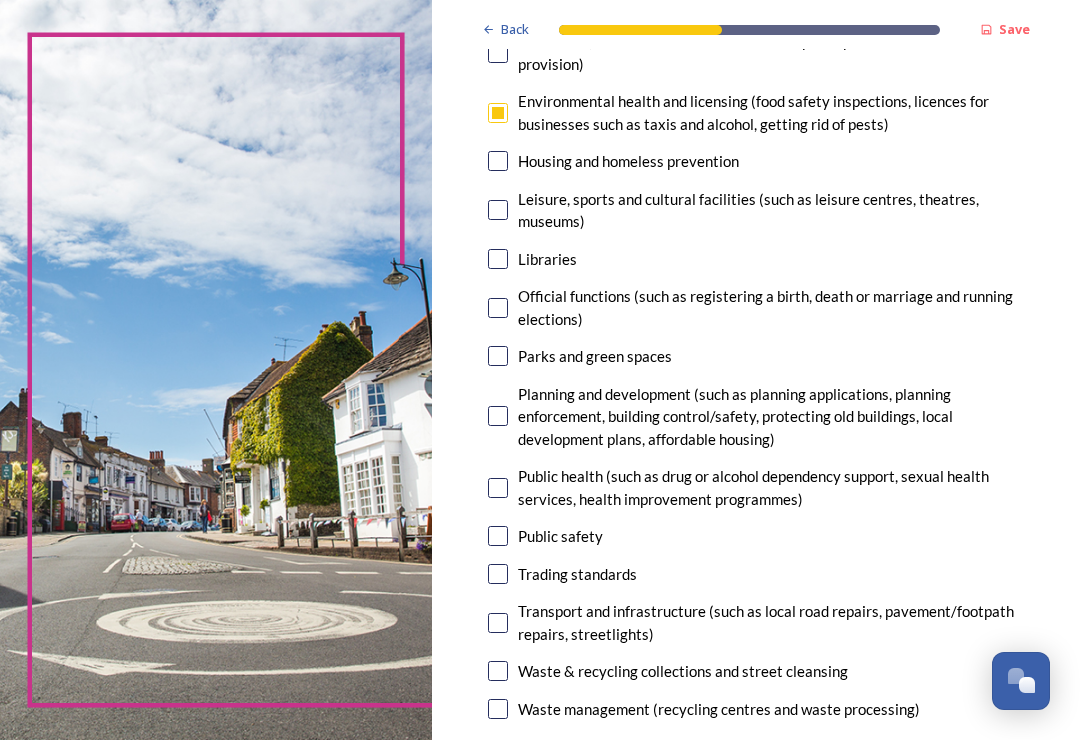 scroll, scrollTop: 533, scrollLeft: 0, axis: vertical 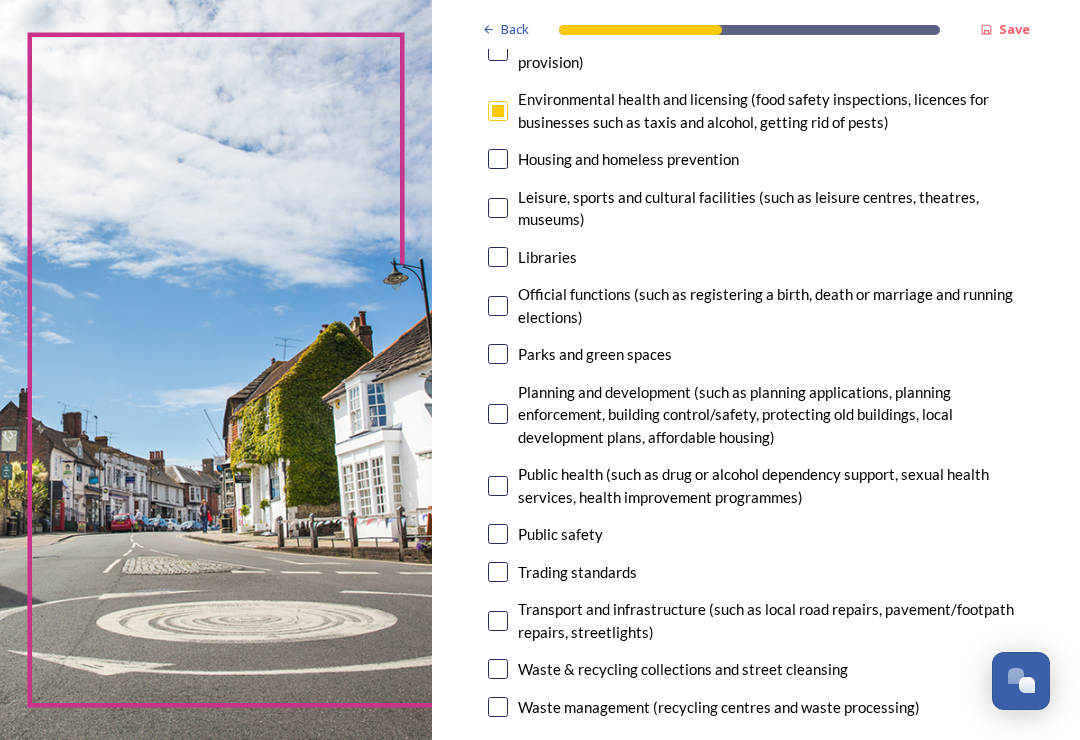 click at bounding box center (498, 414) 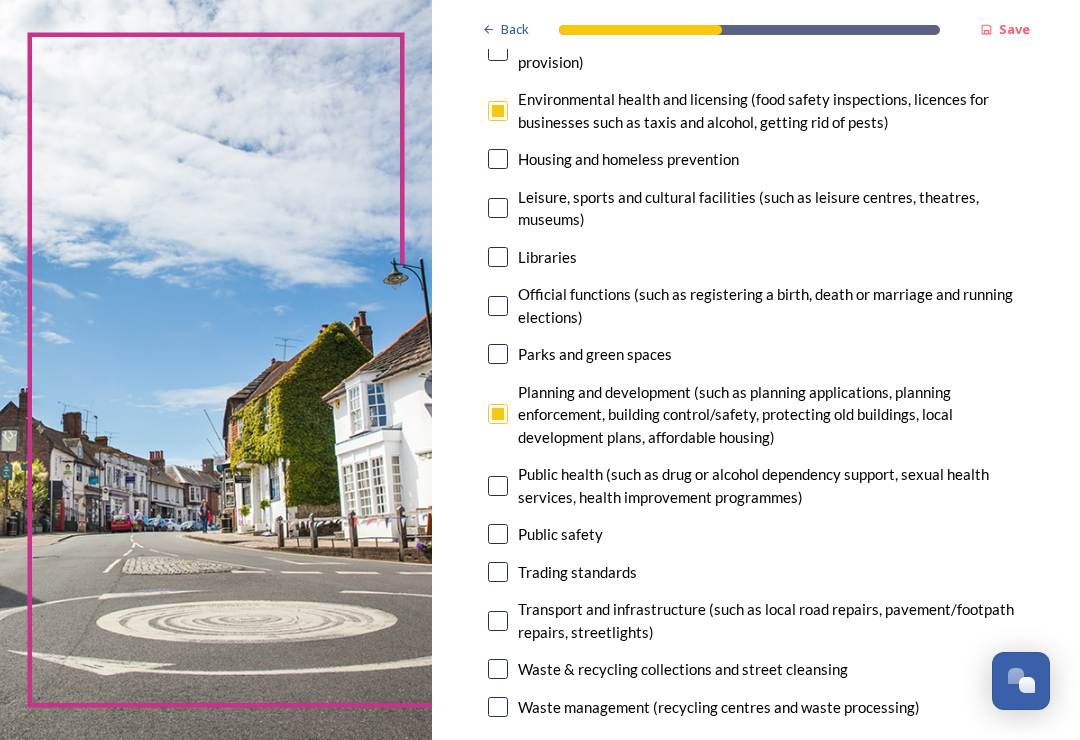 click at bounding box center [498, 534] 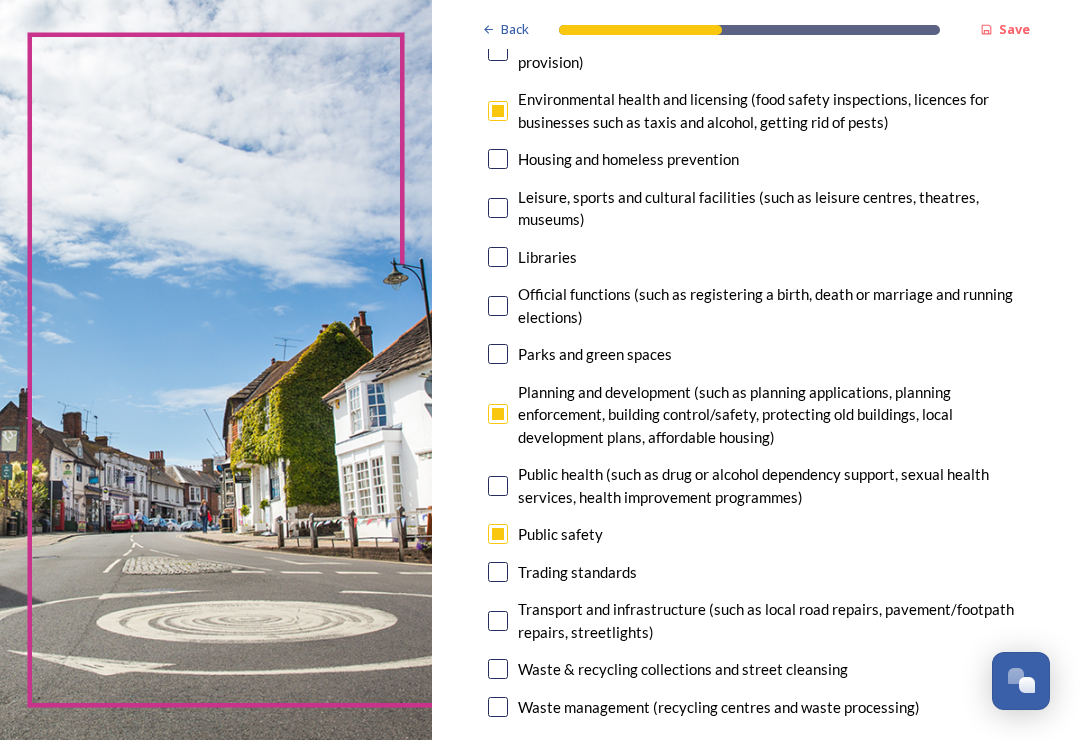 click at bounding box center (498, 572) 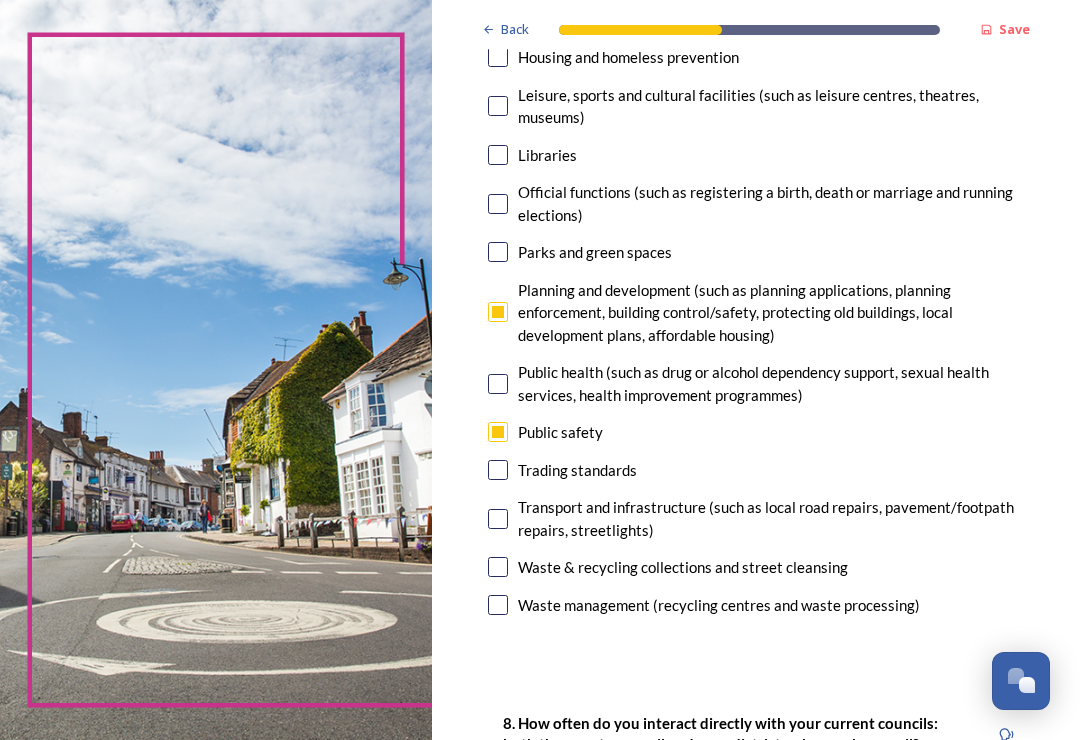 scroll, scrollTop: 637, scrollLeft: 0, axis: vertical 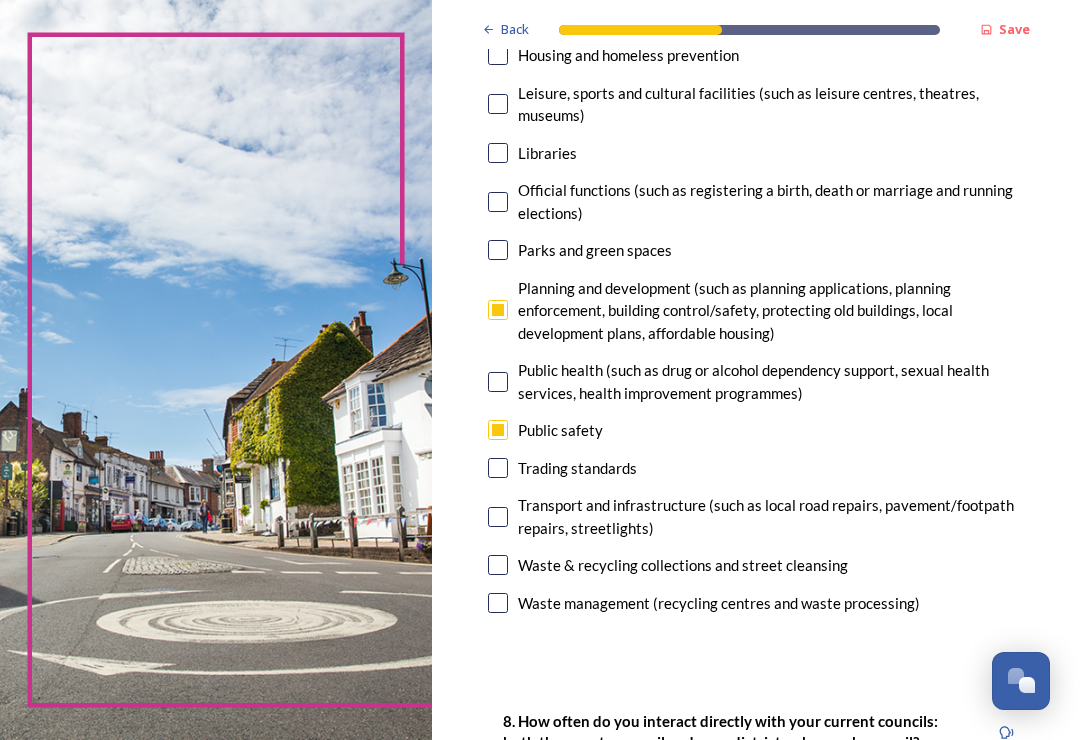 click at bounding box center (498, 603) 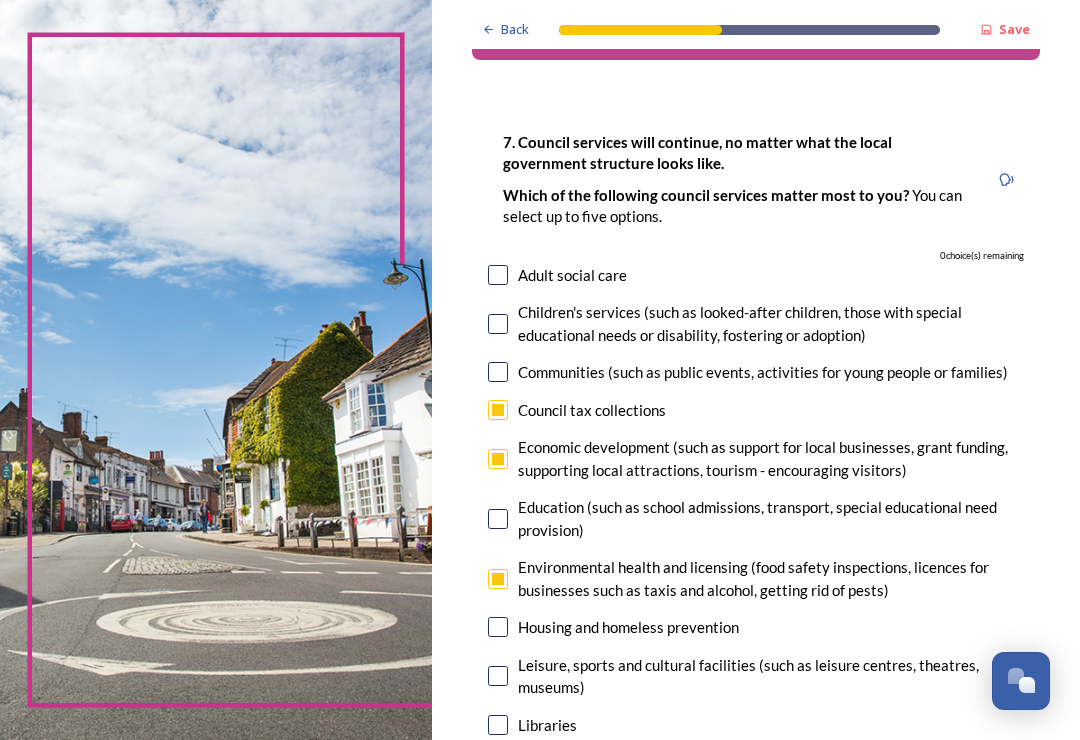 click at bounding box center [498, 459] 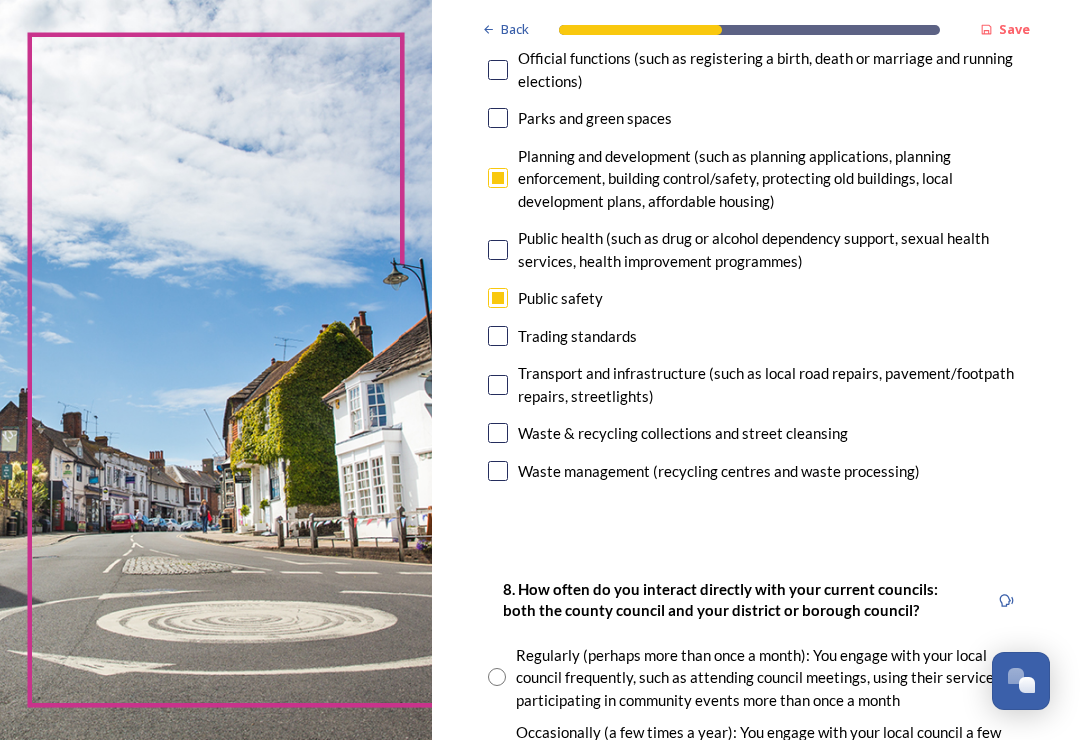 scroll, scrollTop: 769, scrollLeft: 0, axis: vertical 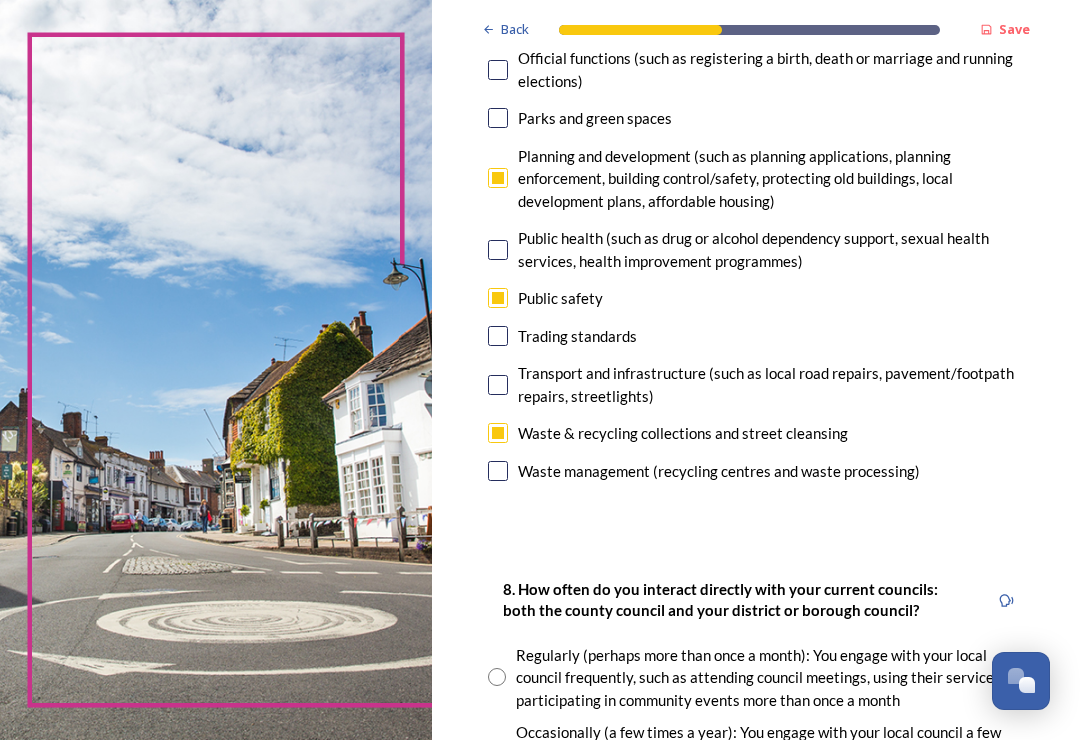 click on "7. Council services will continue, no matter what the local government structure looks like.  ﻿﻿Which of the following council services matter most to you?  You can select up to five options. 0  choice(s) remaining Adult social care   Children's services (such as looked-after children, those with special educational needs or disability, fostering or adoption) Communities (such as public events, activities for young people or families) Council tax collections Economic development (such as support for local businesses, grant funding, supporting local attractions, tourism - encouraging visitors)  Education (such as school admissions, transport, special educational need provision)  Environmental health and licensing (food safety inspections, licences for businesses such as taxis and alcohol, getting rid of pests) Housing and homeless prevention Leisure, sports and cultural facilities (such as leisure centres, theatres, museums) Libraries Parks and green spaces Public safety Trading standards" at bounding box center (756, -44) 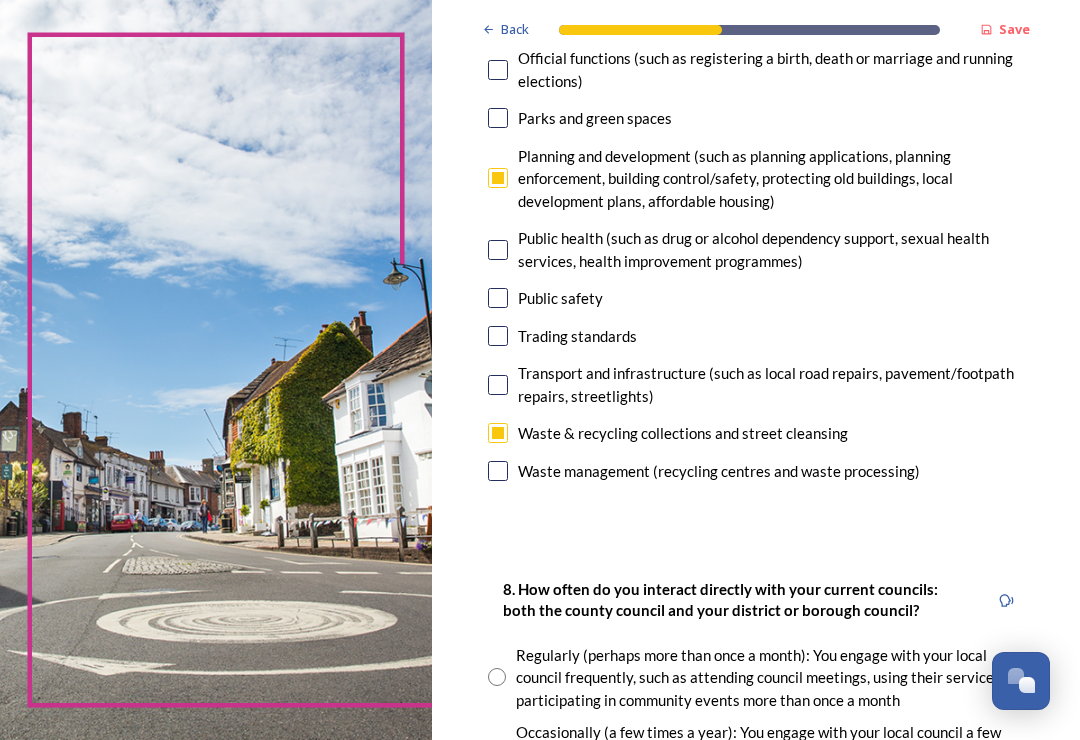click on "7. Council services will continue, no matter what the local government structure looks like.  ﻿﻿Which of the following council services matter most to you?  You can select up to five options. 1  choice(s) remaining Adult social care   Children's services (such as looked-after children, those with special educational needs or disability, fostering or adoption) Communities (such as public events, activities for young people or families) Council tax collections Economic development (such as support for local businesses, grant funding, supporting local attractions, tourism - encouraging visitors)  Education (such as school admissions, transport, special educational need provision)  Environmental health and licensing (food safety inspections, licences for businesses such as taxis and alcohol, getting rid of pests) Housing and homeless prevention Leisure, sports and cultural facilities (such as leisure centres, theatres, museums) Libraries Parks and green spaces Public safety Trading standards" at bounding box center [756, -44] 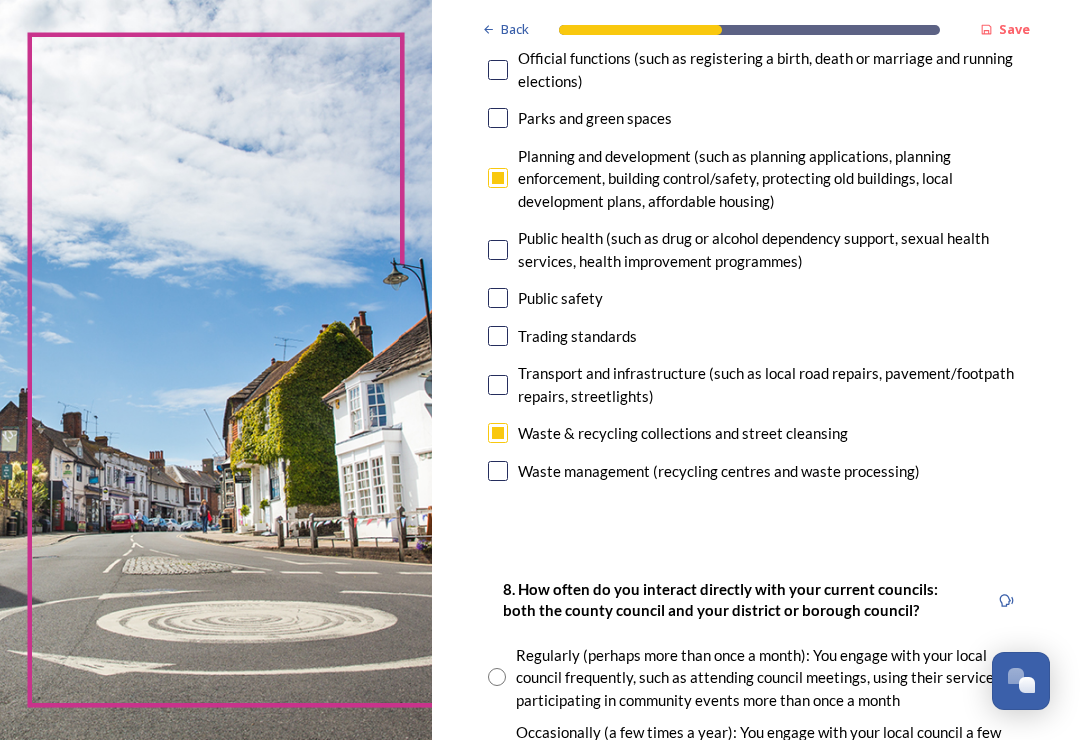 click at bounding box center (498, 471) 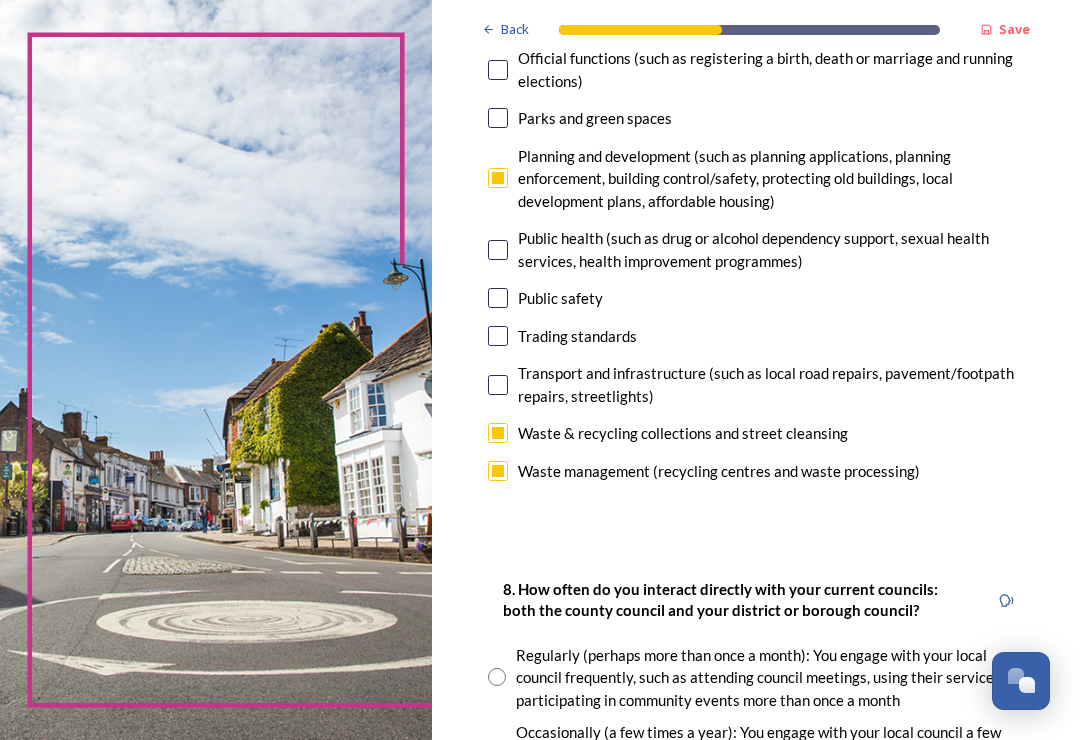 click at bounding box center (498, 298) 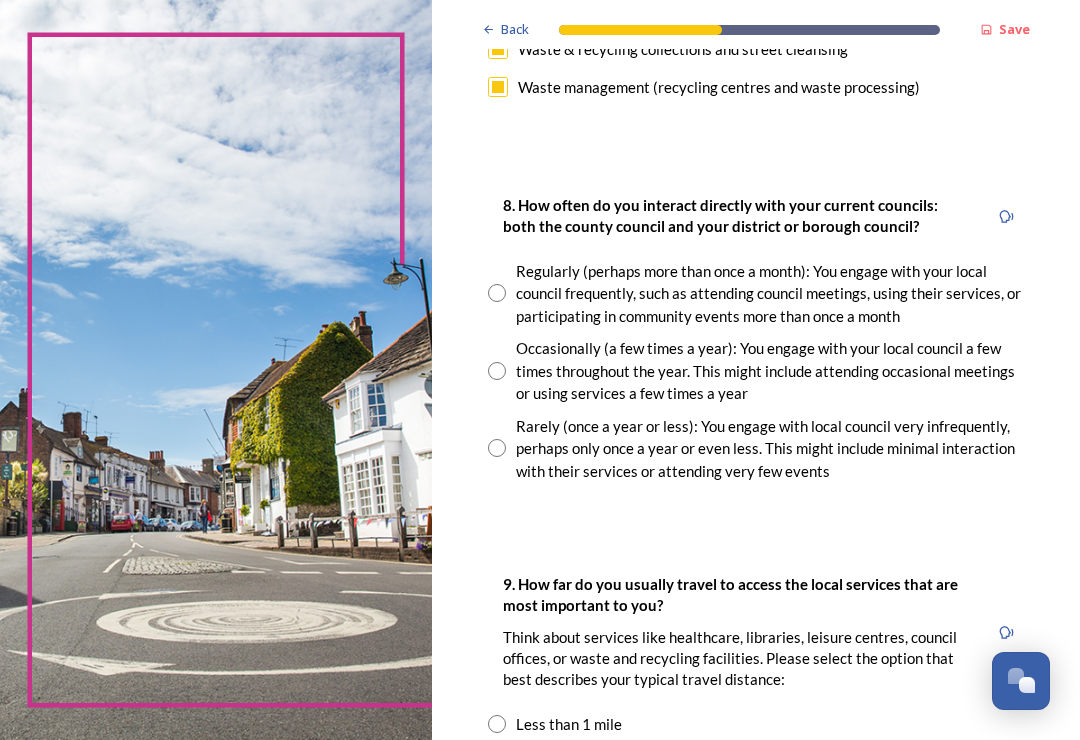 scroll, scrollTop: 1150, scrollLeft: 0, axis: vertical 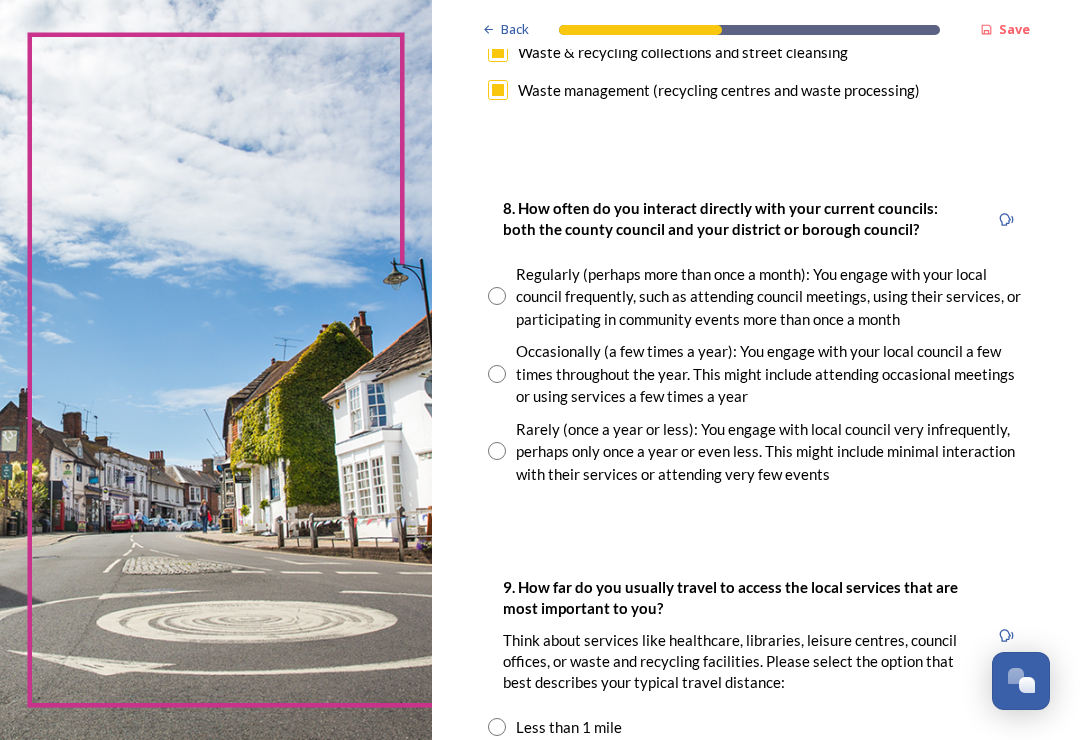 click at bounding box center [497, 451] 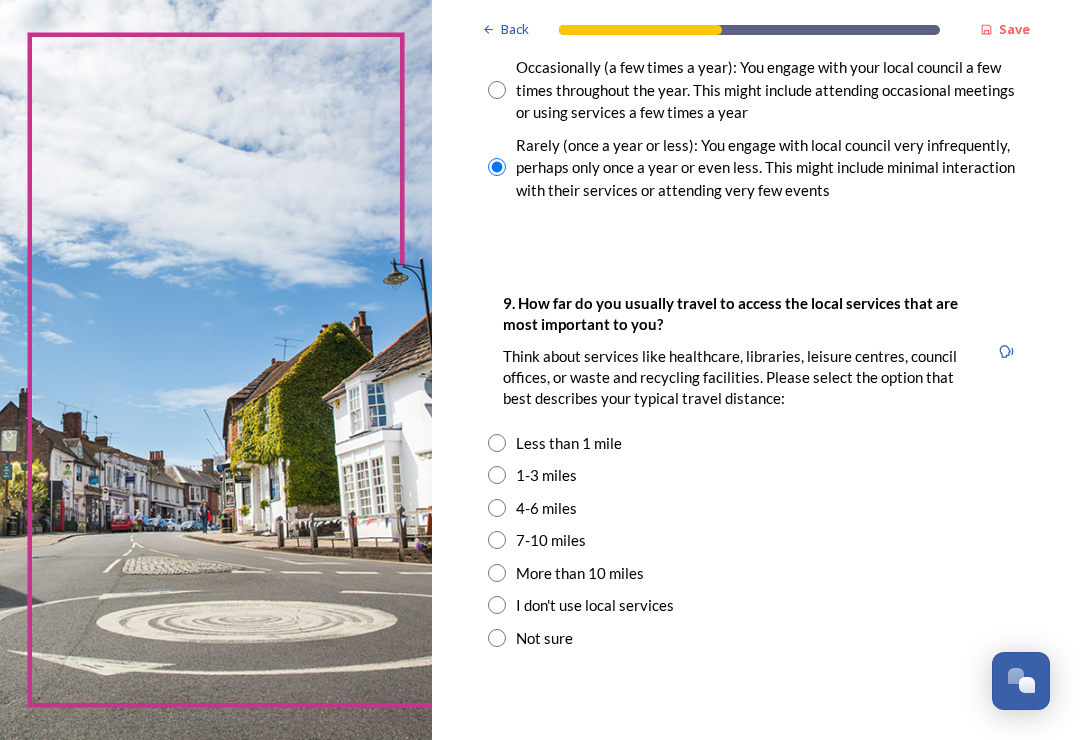 scroll, scrollTop: 1435, scrollLeft: 0, axis: vertical 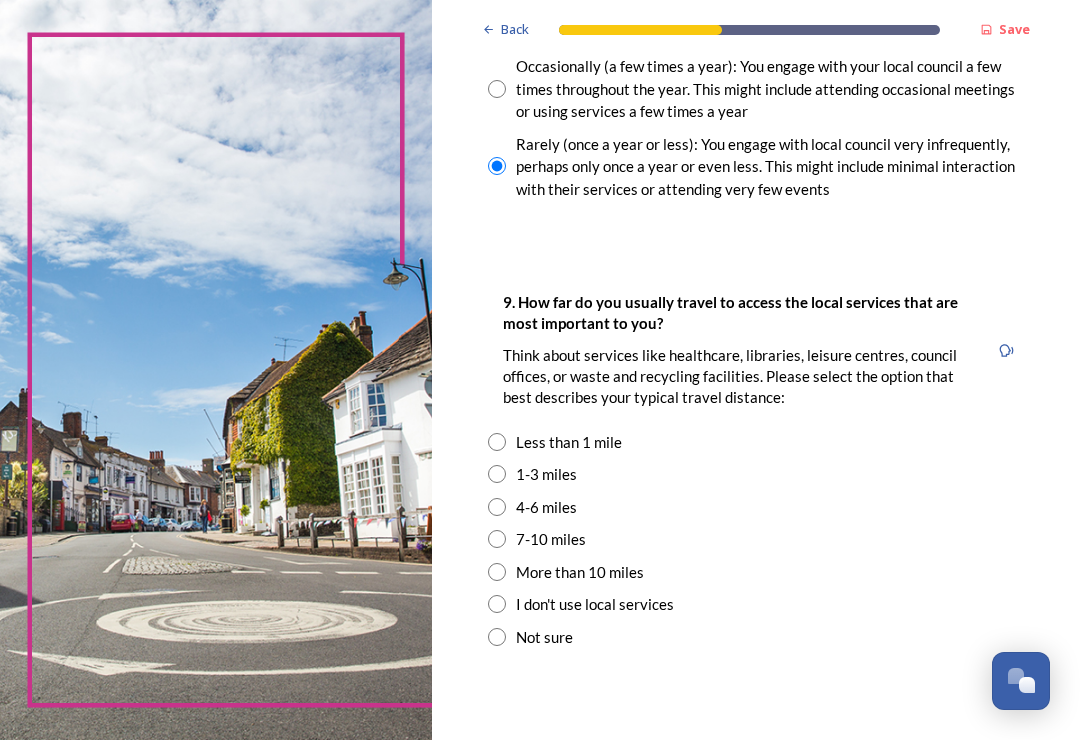 click at bounding box center (497, 539) 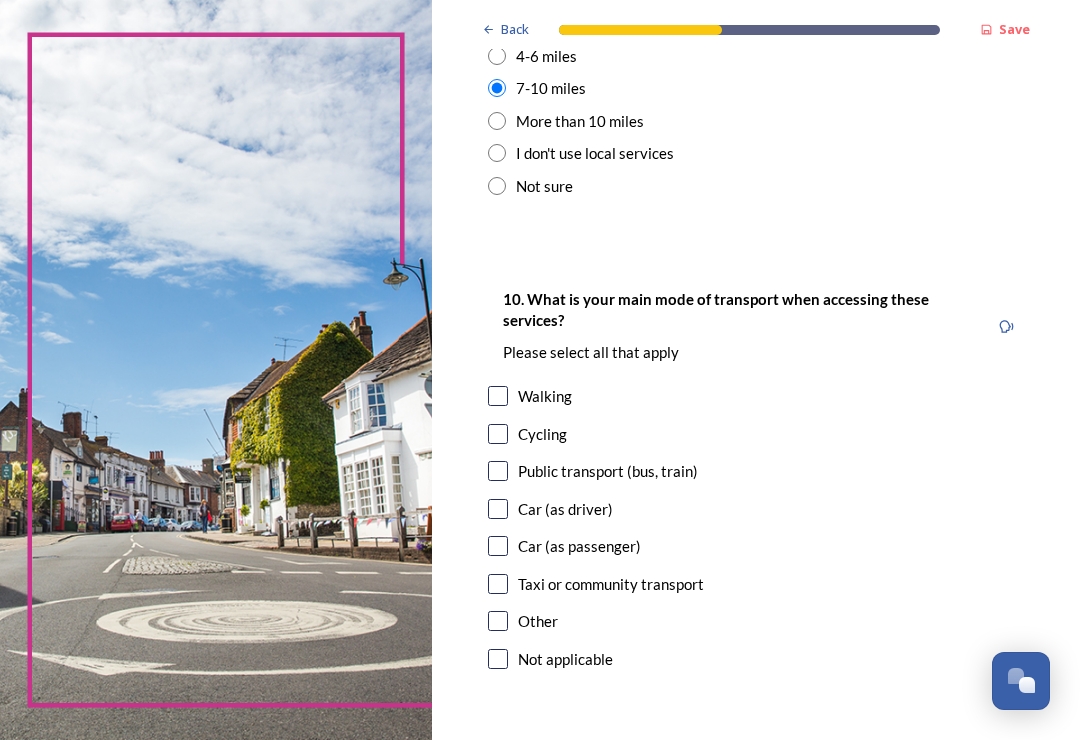 scroll, scrollTop: 1886, scrollLeft: 0, axis: vertical 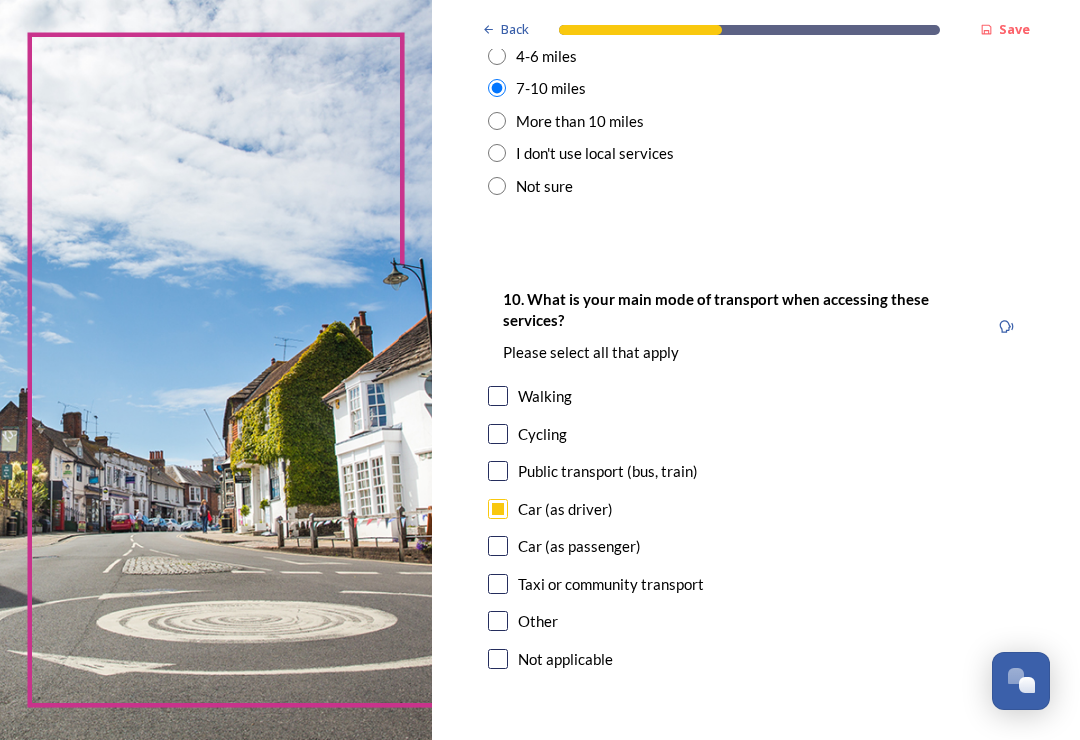 click on "Continue" at bounding box center [742, 769] 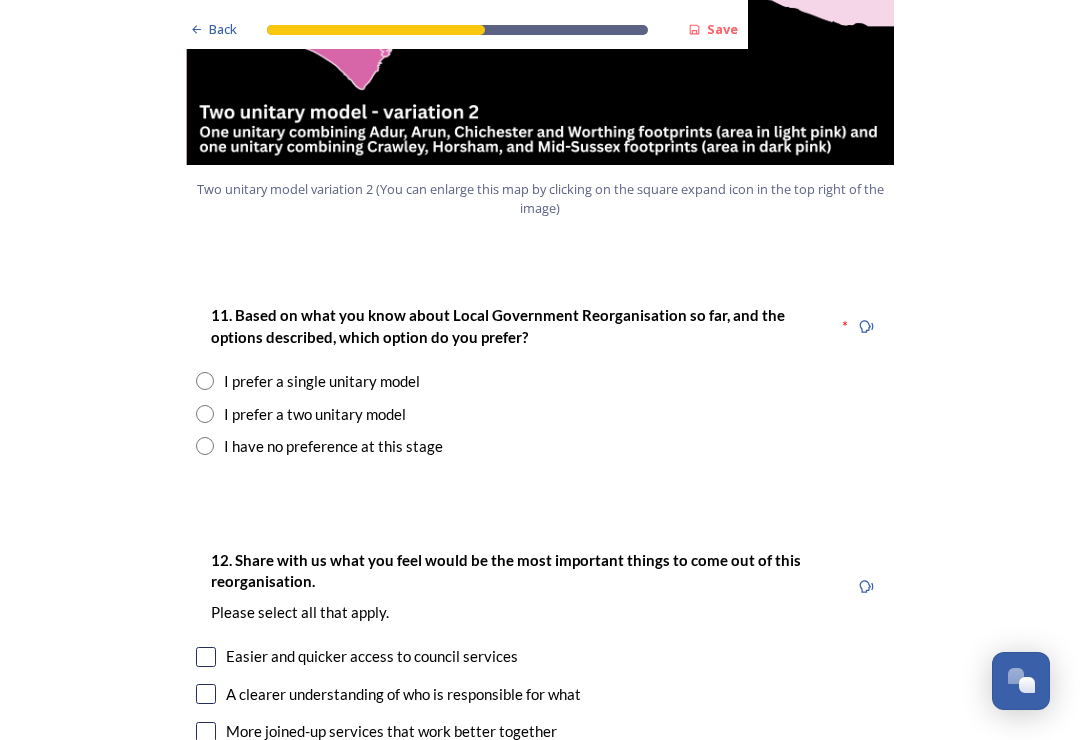 scroll, scrollTop: 2435, scrollLeft: 0, axis: vertical 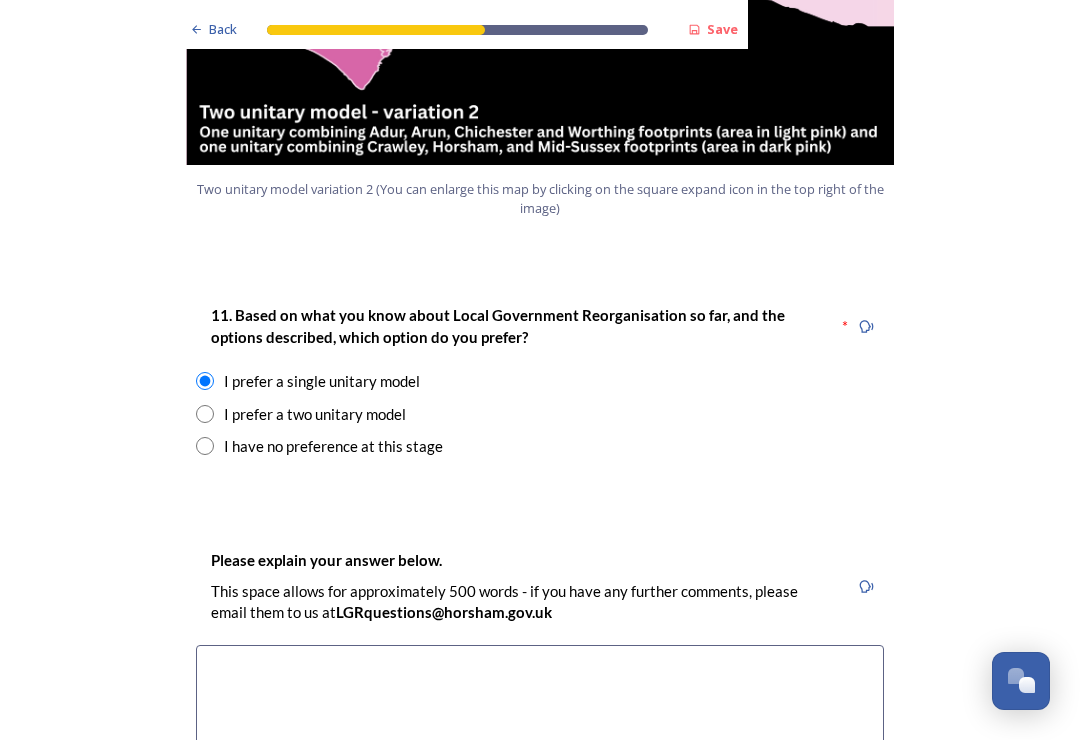 click at bounding box center (205, 381) 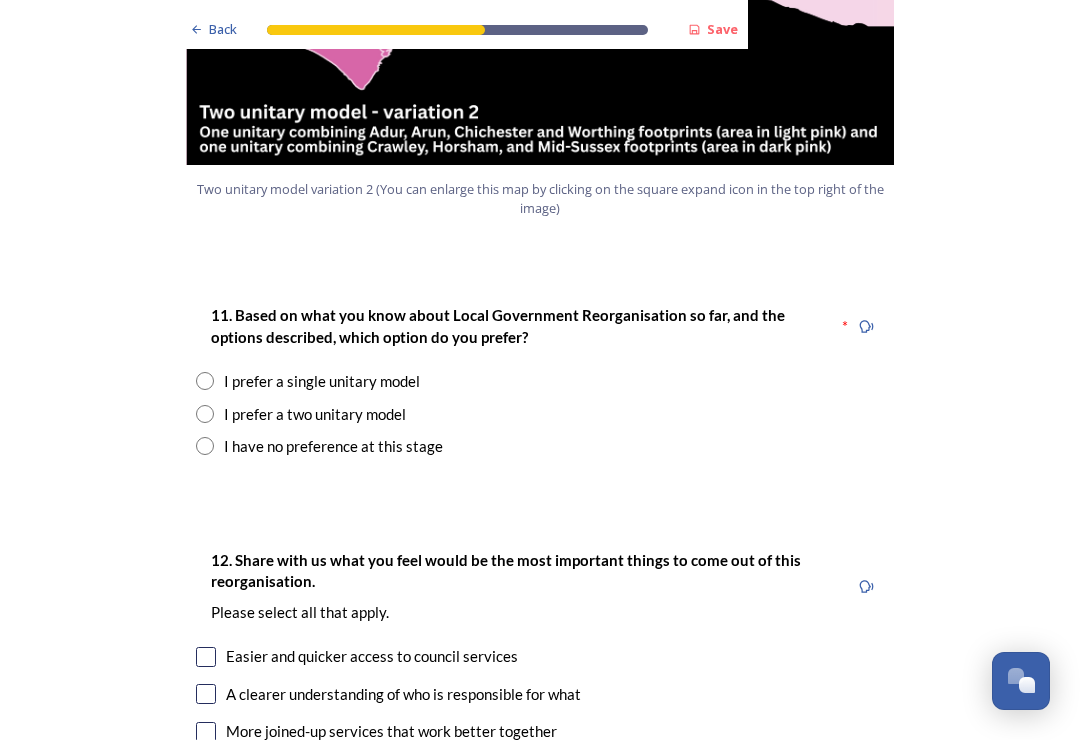 click at bounding box center [205, 381] 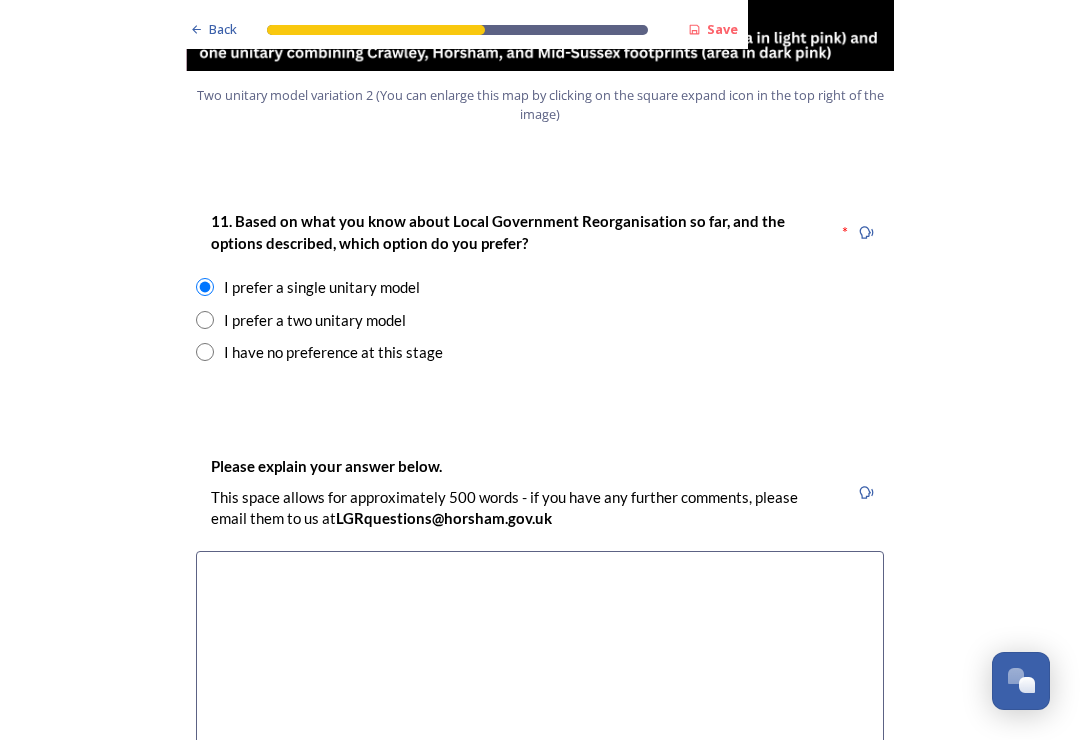 scroll, scrollTop: 2526, scrollLeft: 0, axis: vertical 